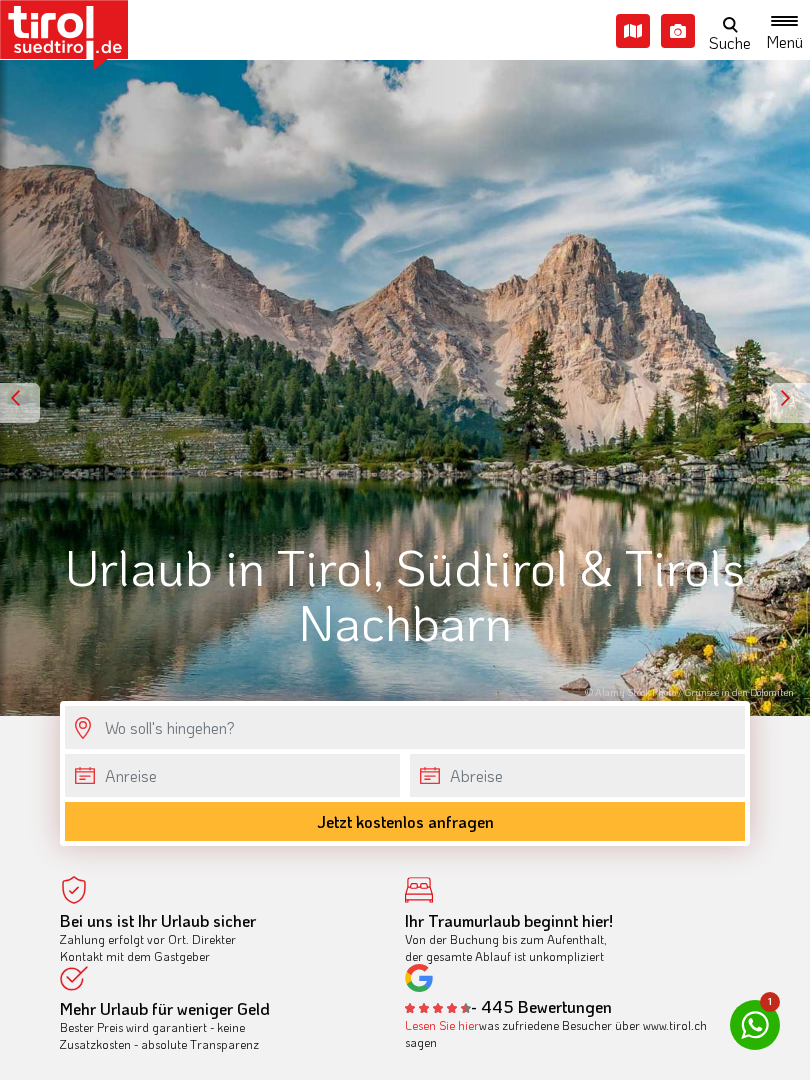 scroll, scrollTop: 0, scrollLeft: 0, axis: both 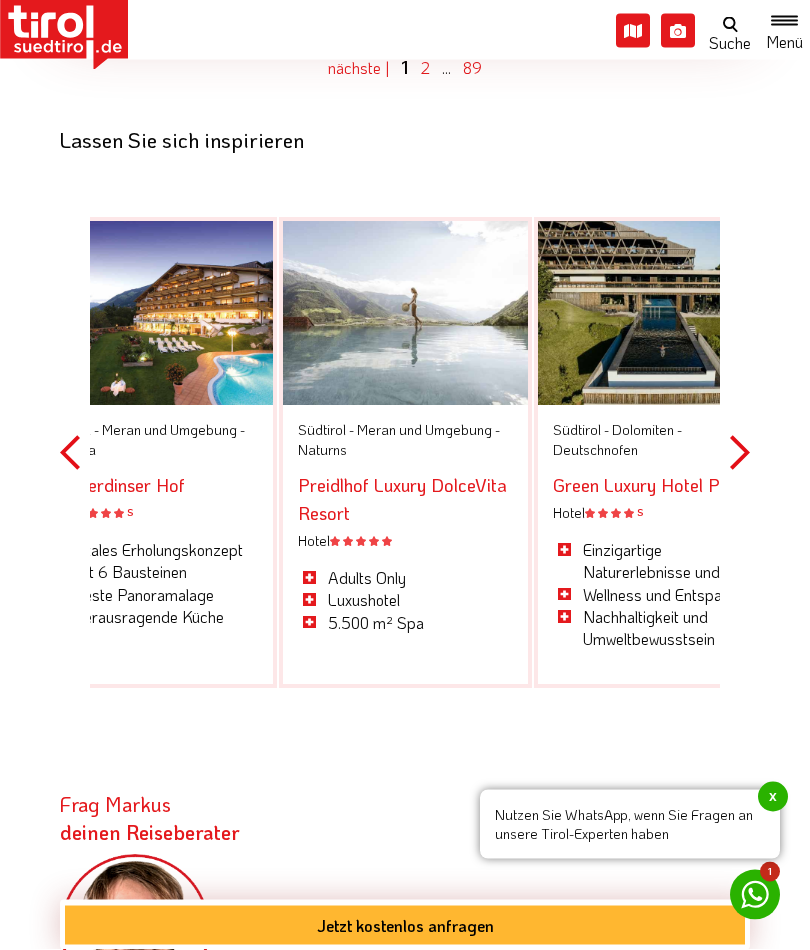 click on "Next" at bounding box center (740, 453) 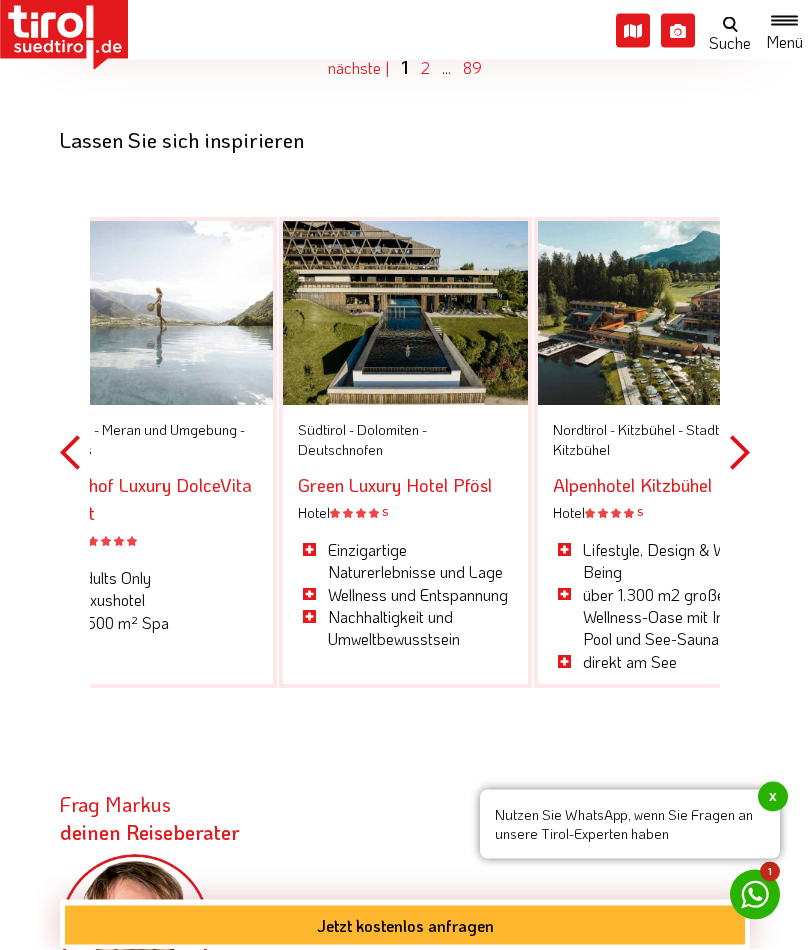 click on "Next" at bounding box center (740, 453) 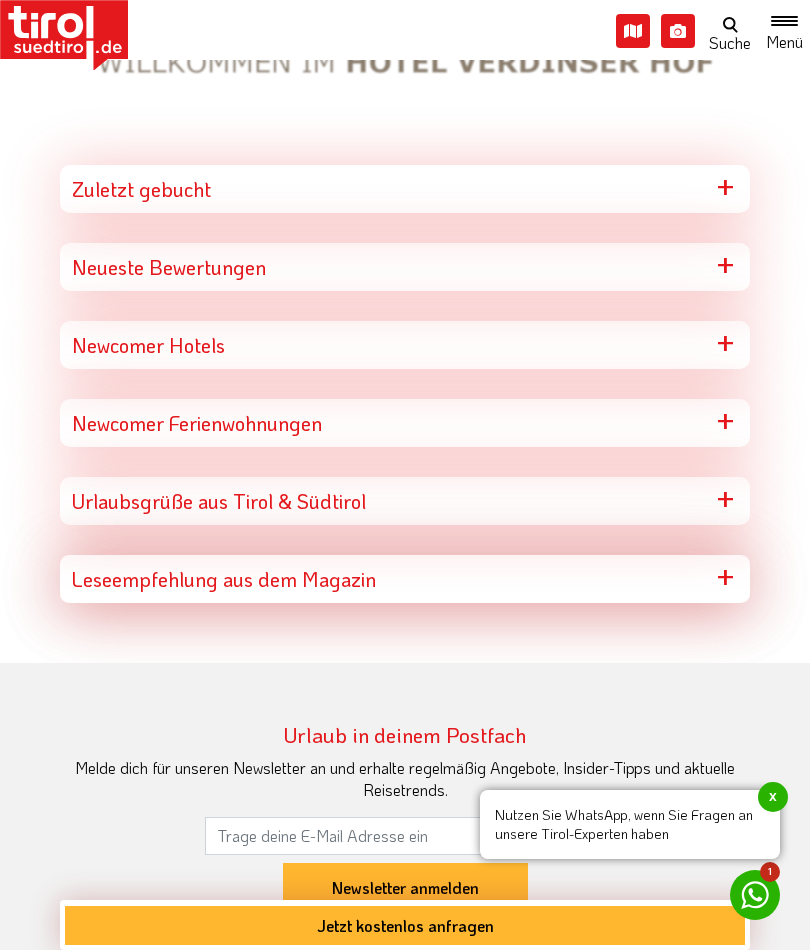 scroll, scrollTop: 9660, scrollLeft: 0, axis: vertical 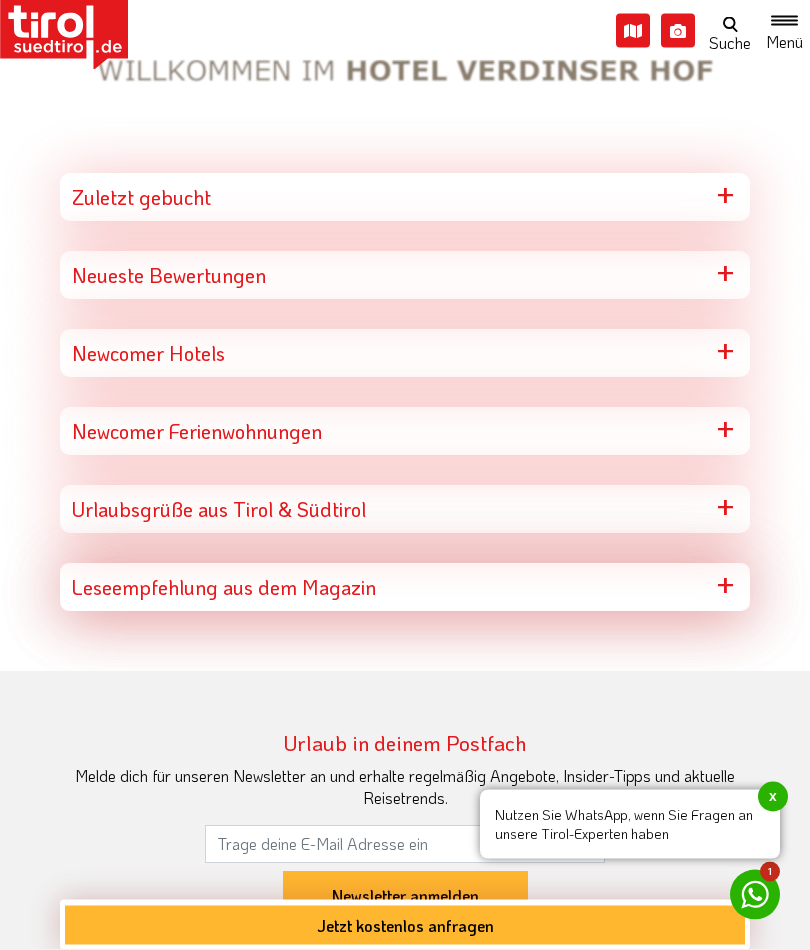 click on "Zuletzt gebucht" at bounding box center (405, 198) 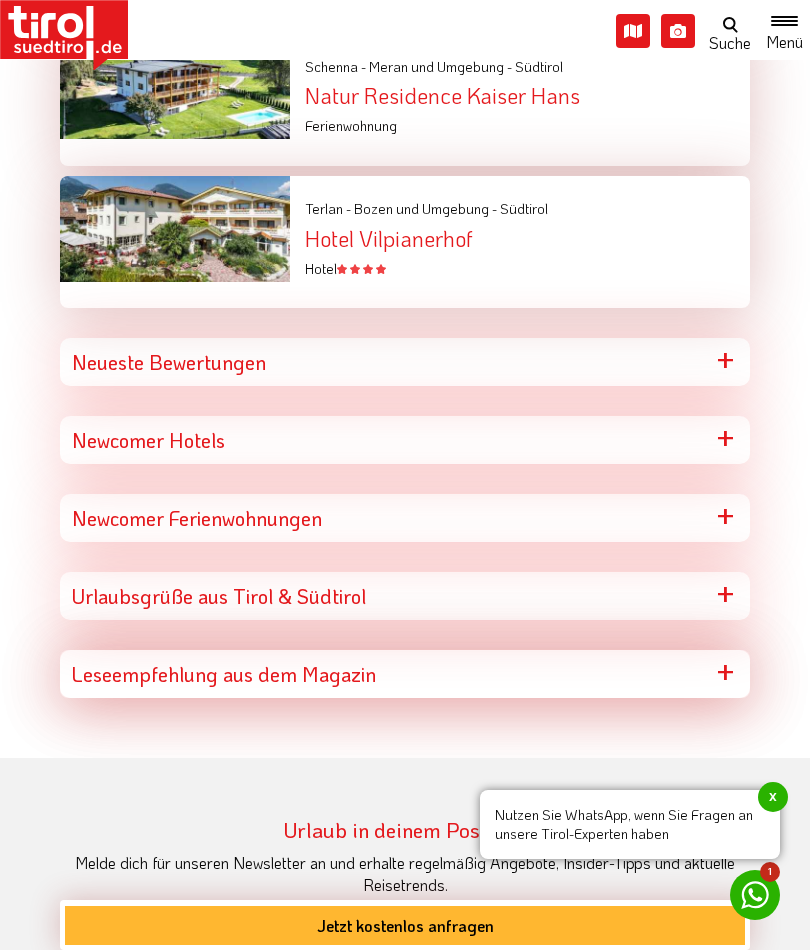 scroll, scrollTop: 10000, scrollLeft: 0, axis: vertical 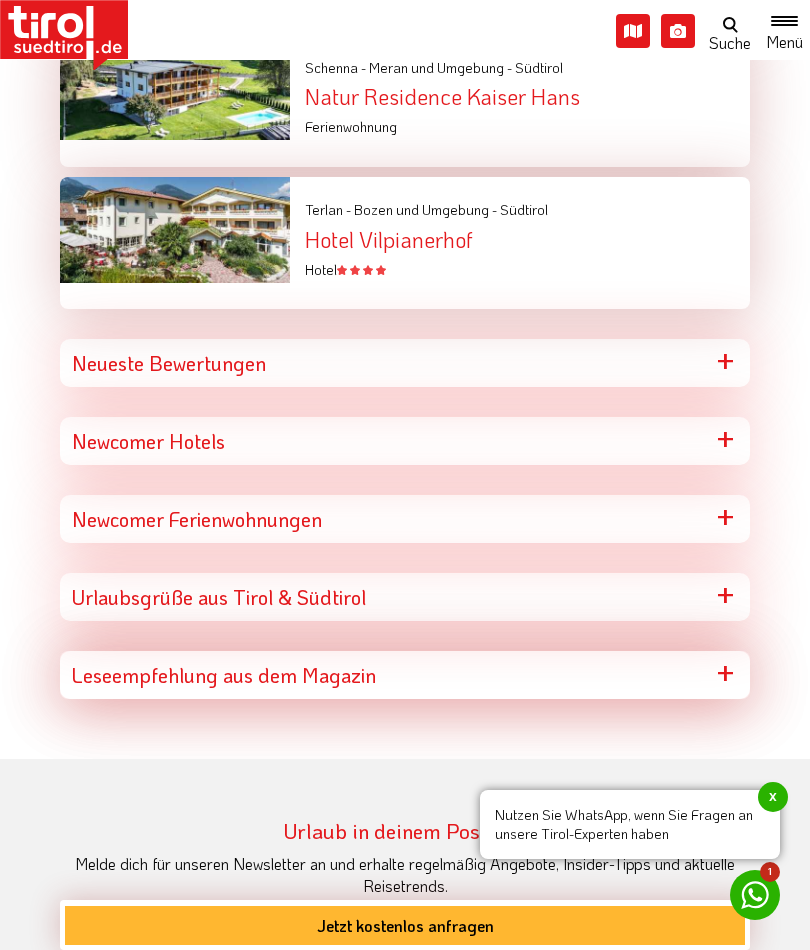 click on "Neueste Bewertungen" at bounding box center (405, 363) 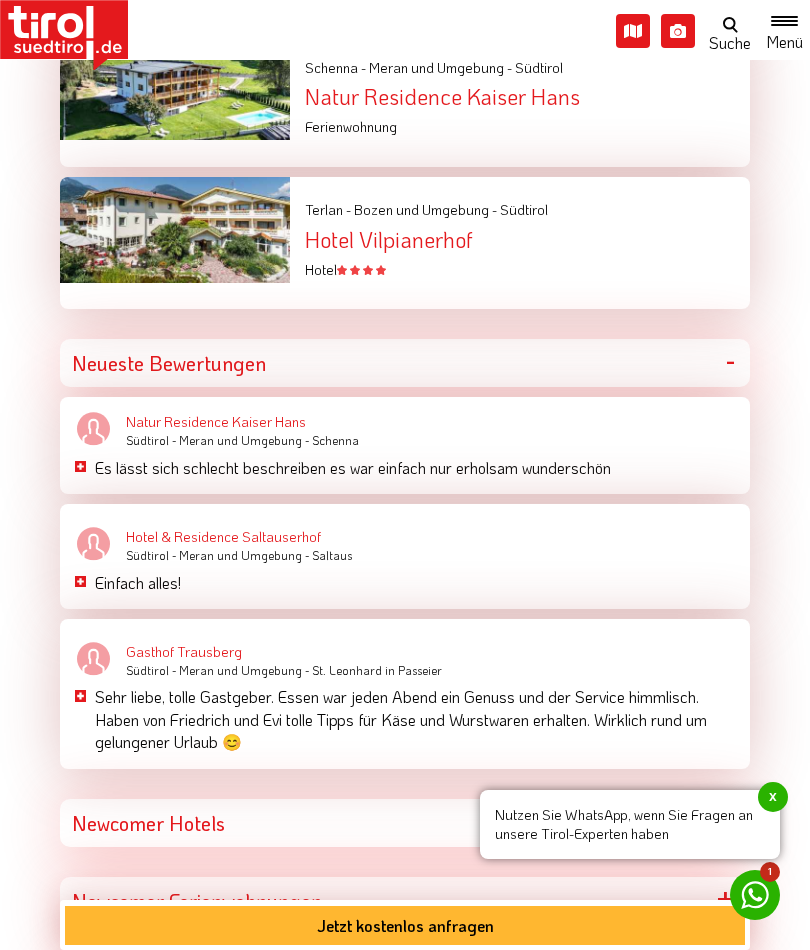 click on "Neueste Bewertungen" at bounding box center (405, 363) 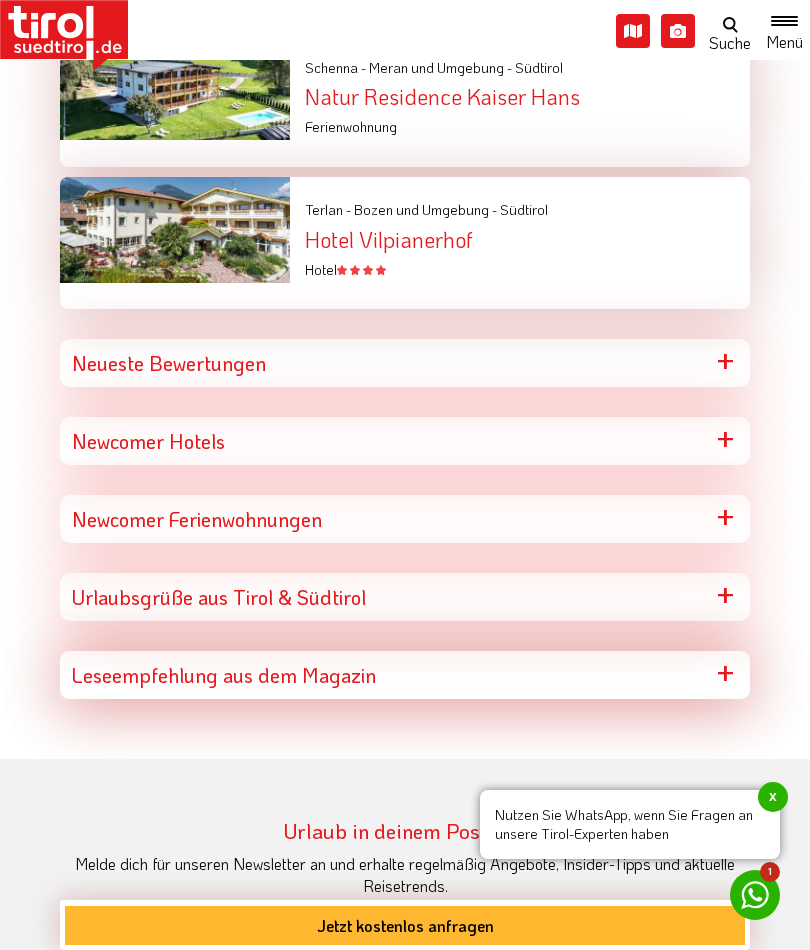 click on "Neueste Bewertungen" at bounding box center [405, 363] 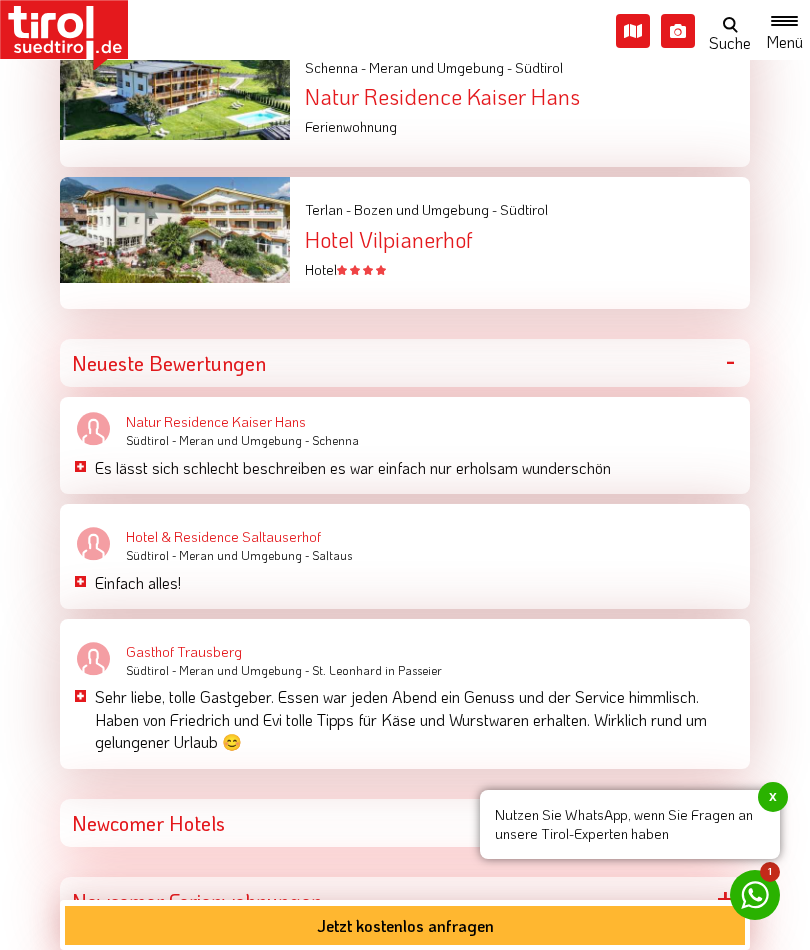 click on "Neueste Bewertungen" at bounding box center (405, 363) 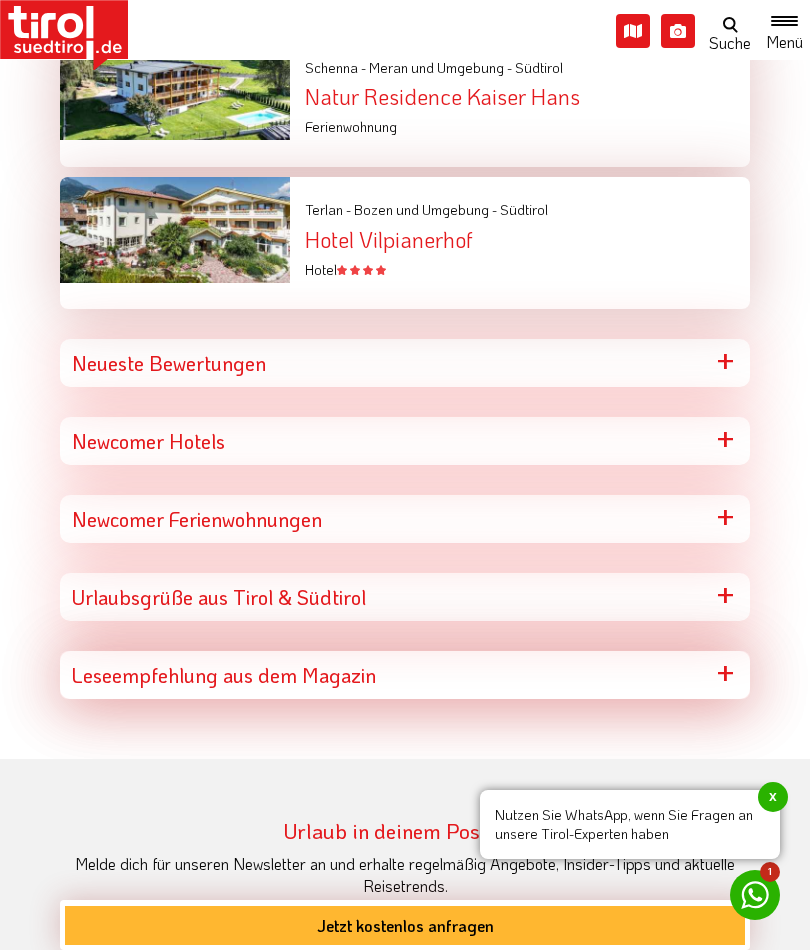 click on "Newcomer Hotels" at bounding box center [405, 441] 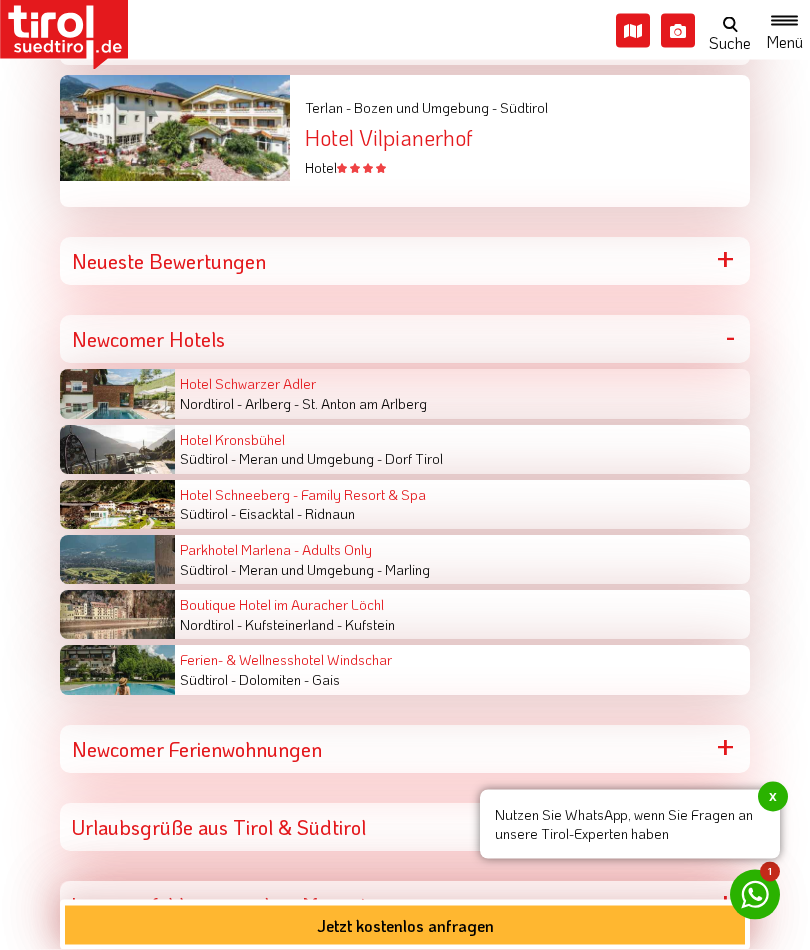 scroll, scrollTop: 10102, scrollLeft: 0, axis: vertical 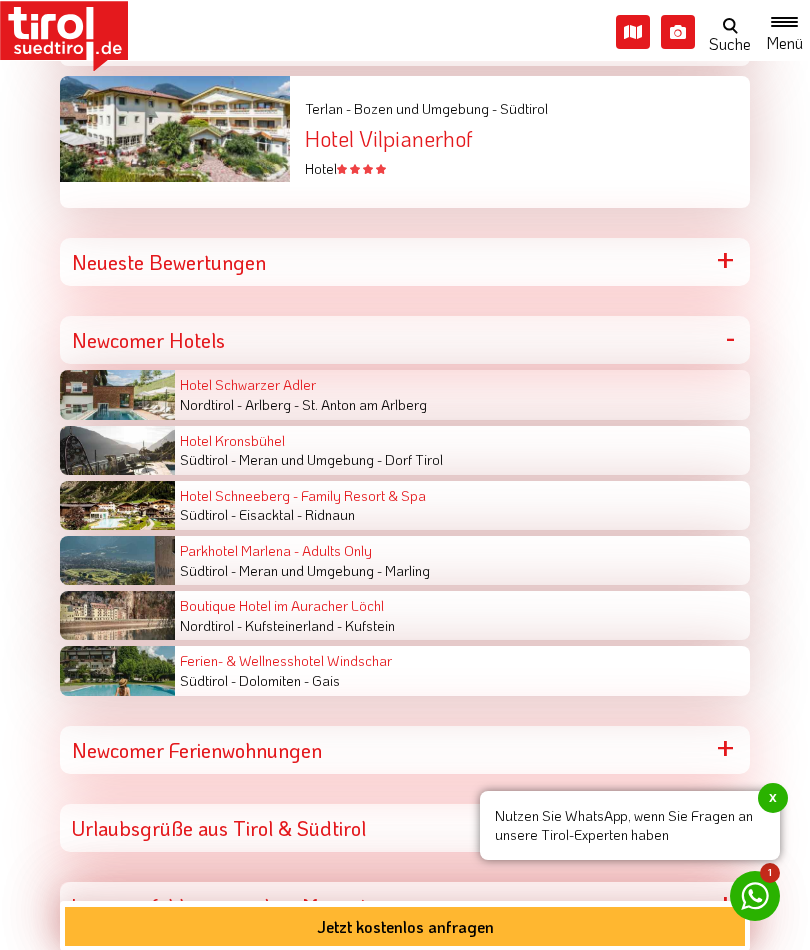 click on "Ferien- & Wellnesshotel Windschar" at bounding box center [286, 659] 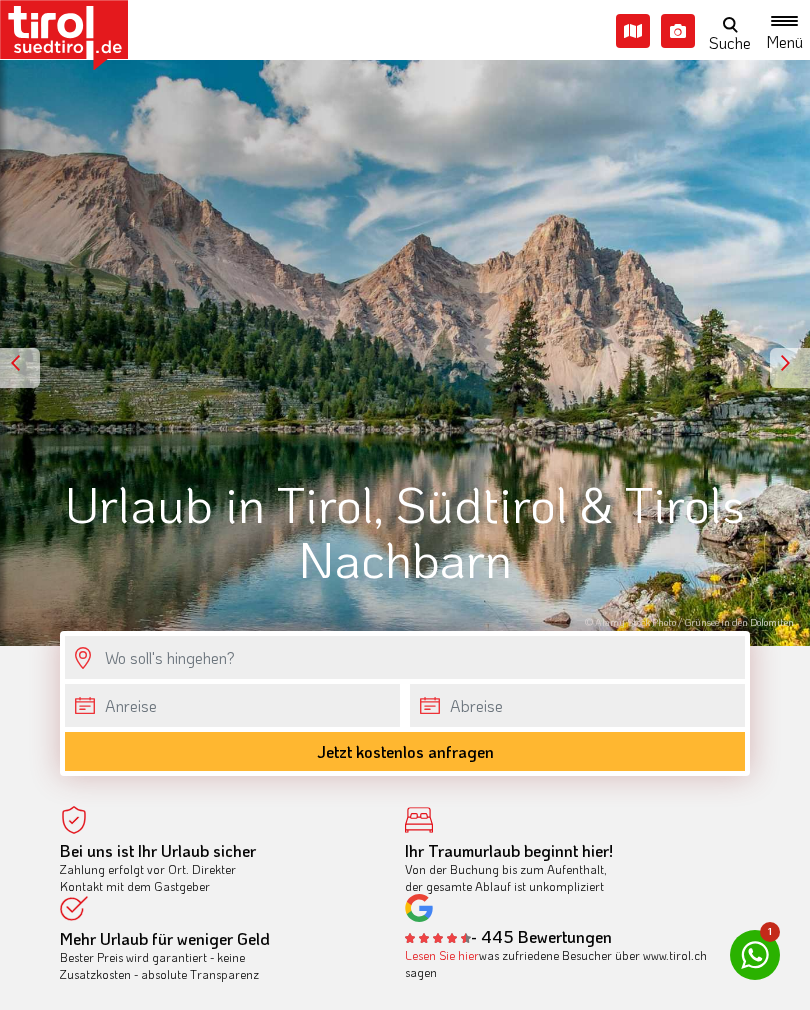 scroll, scrollTop: 0, scrollLeft: 0, axis: both 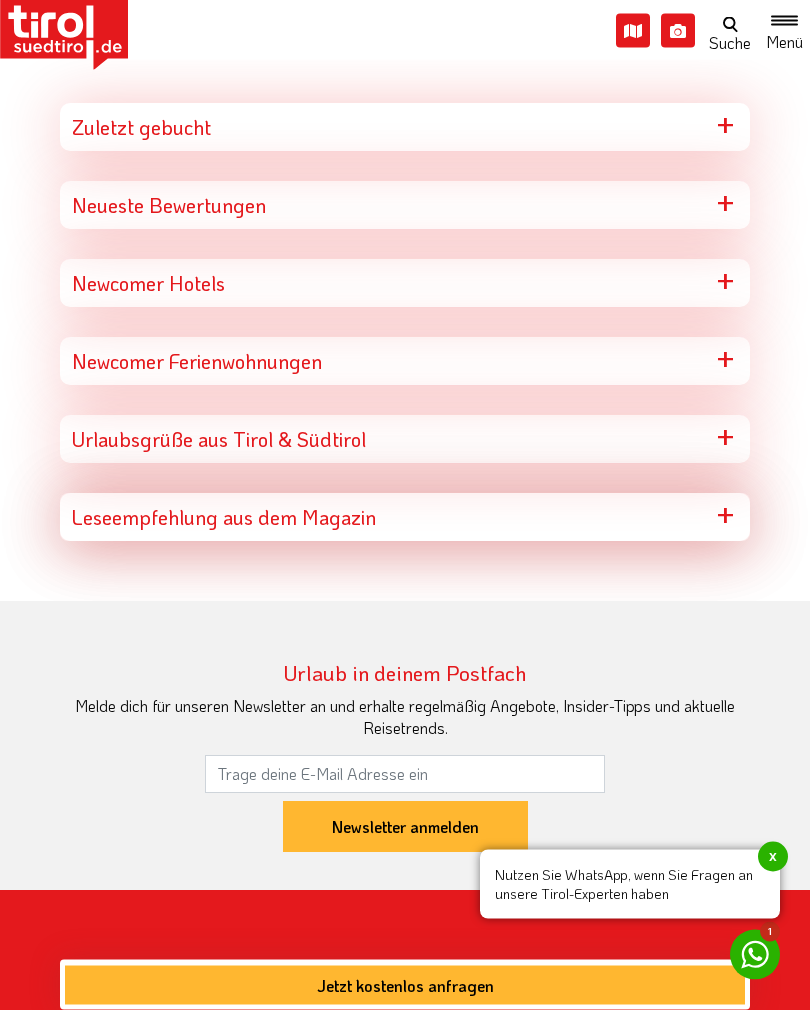 click on "Newcomer Hotels" at bounding box center [405, 284] 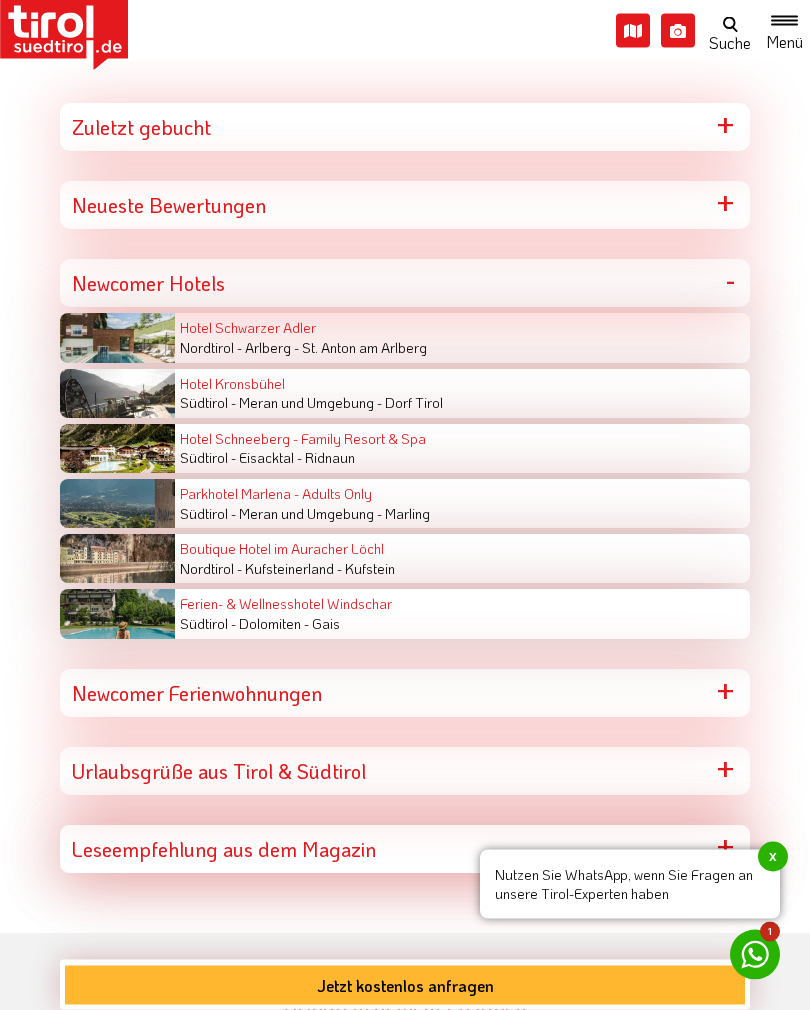scroll, scrollTop: 9993, scrollLeft: 0, axis: vertical 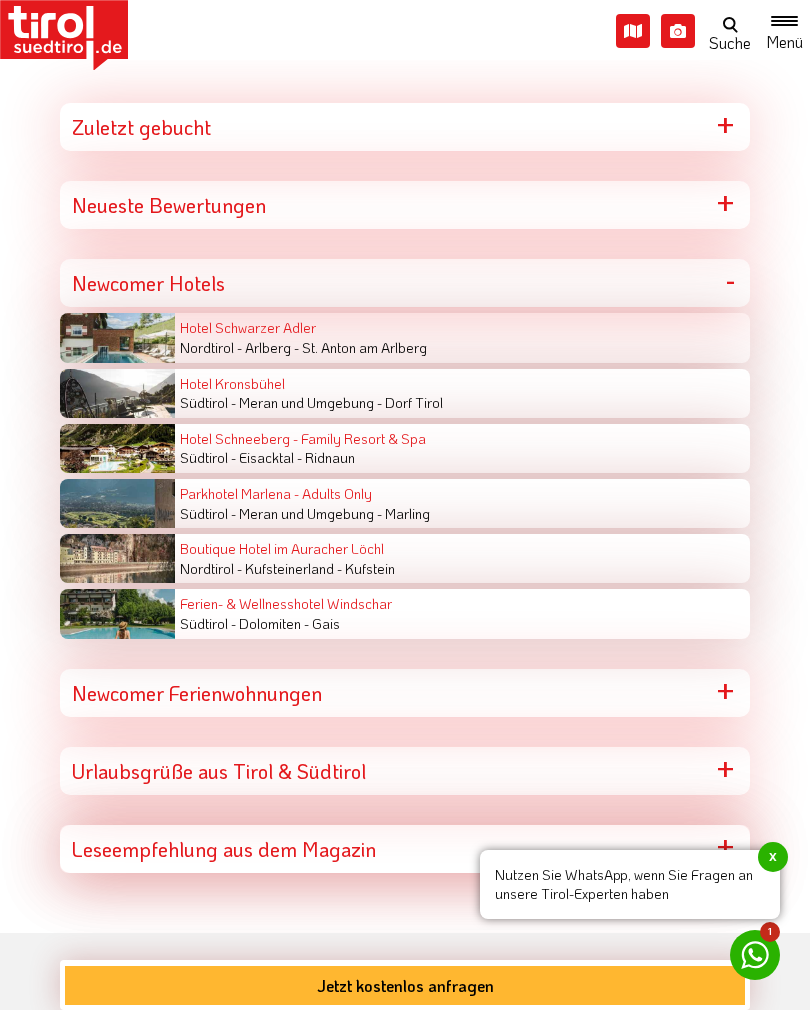 click on "Newcomer Ferienwohnungen" at bounding box center (405, 693) 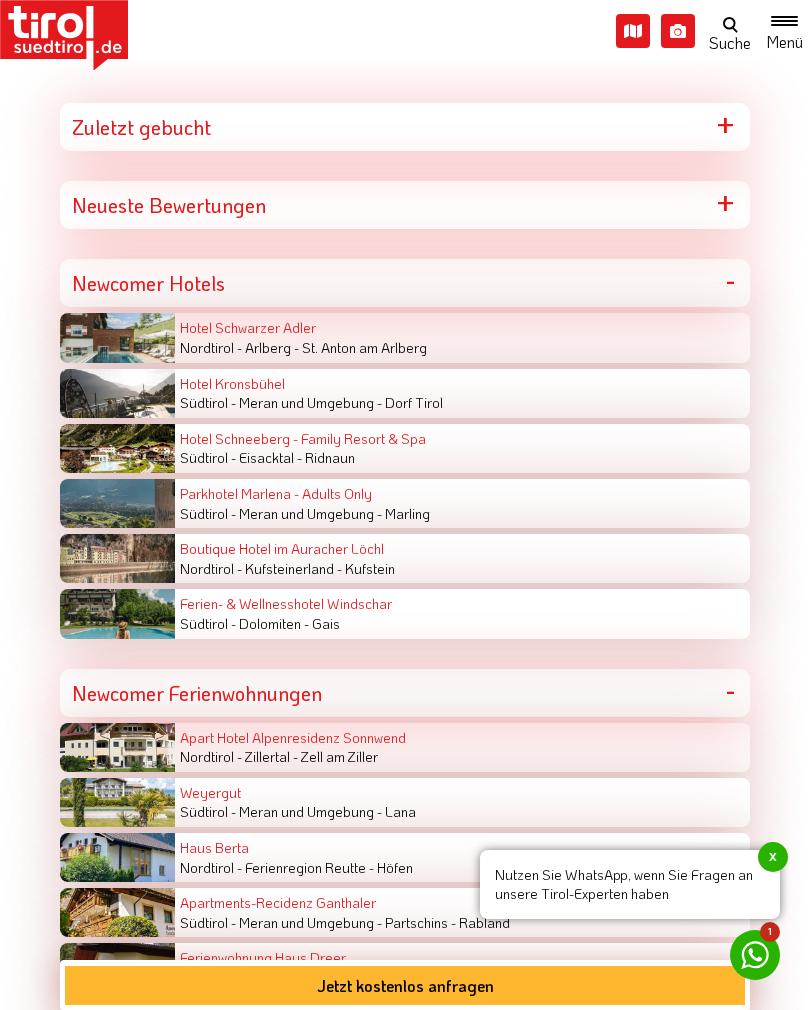 click on "Newcomer Hotels" at bounding box center (405, 283) 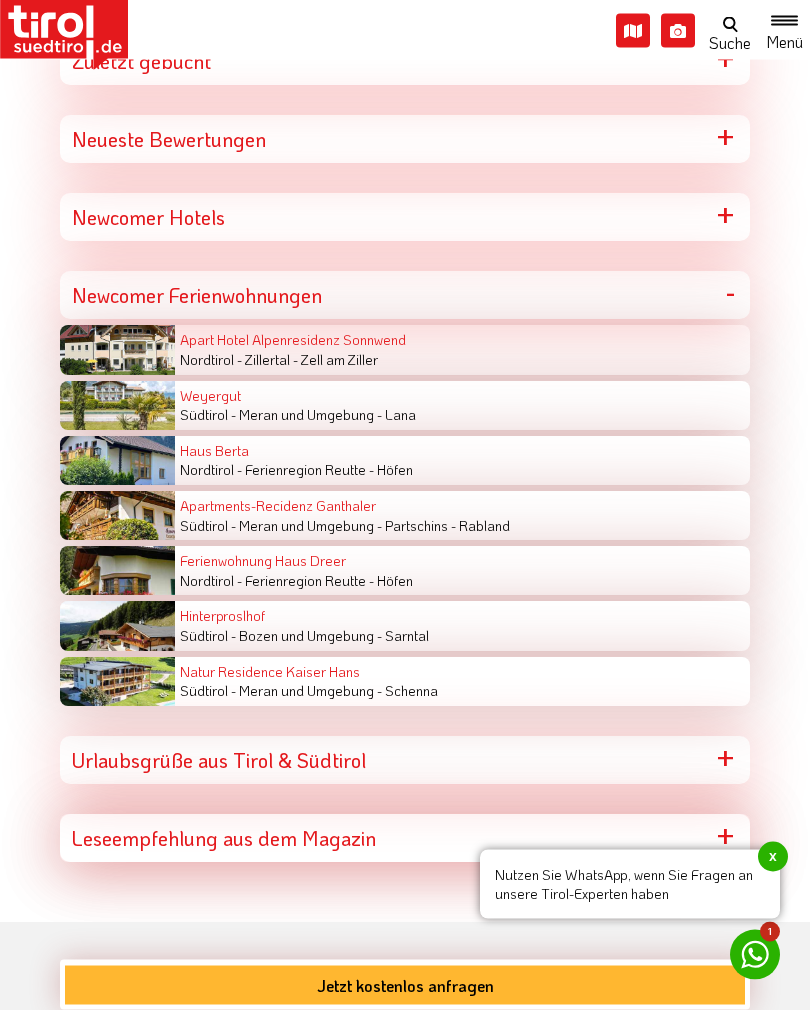 scroll, scrollTop: 10059, scrollLeft: 0, axis: vertical 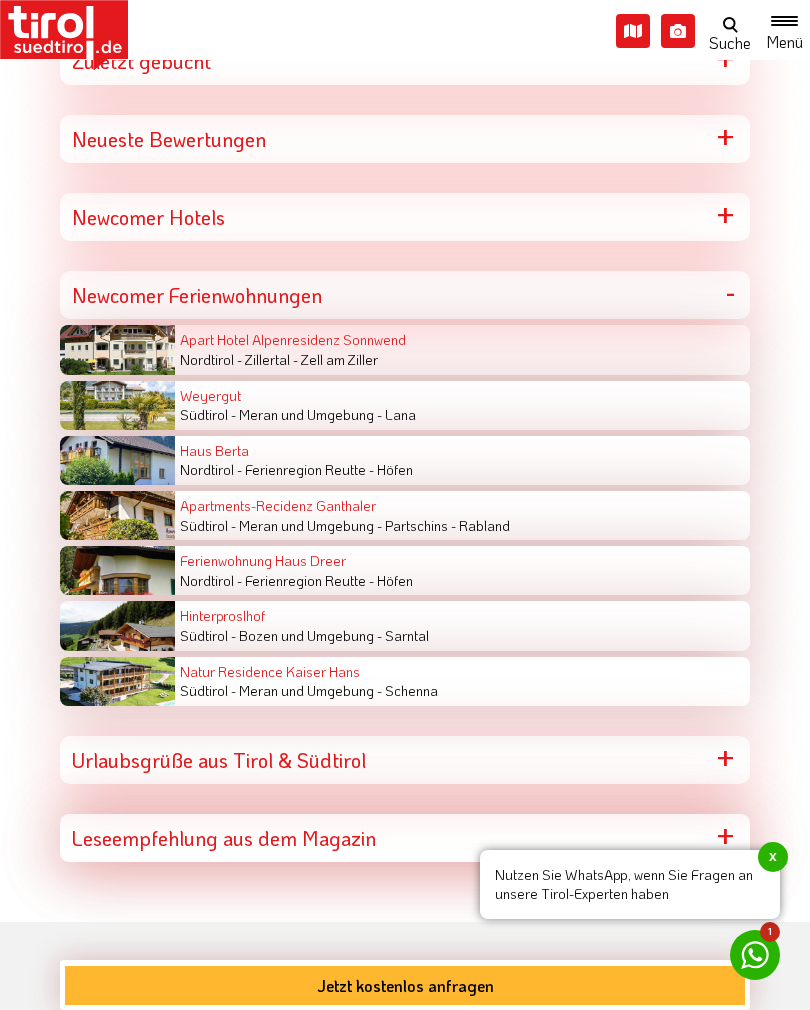 click on "Newcomer Ferienwohnungen" at bounding box center [405, 295] 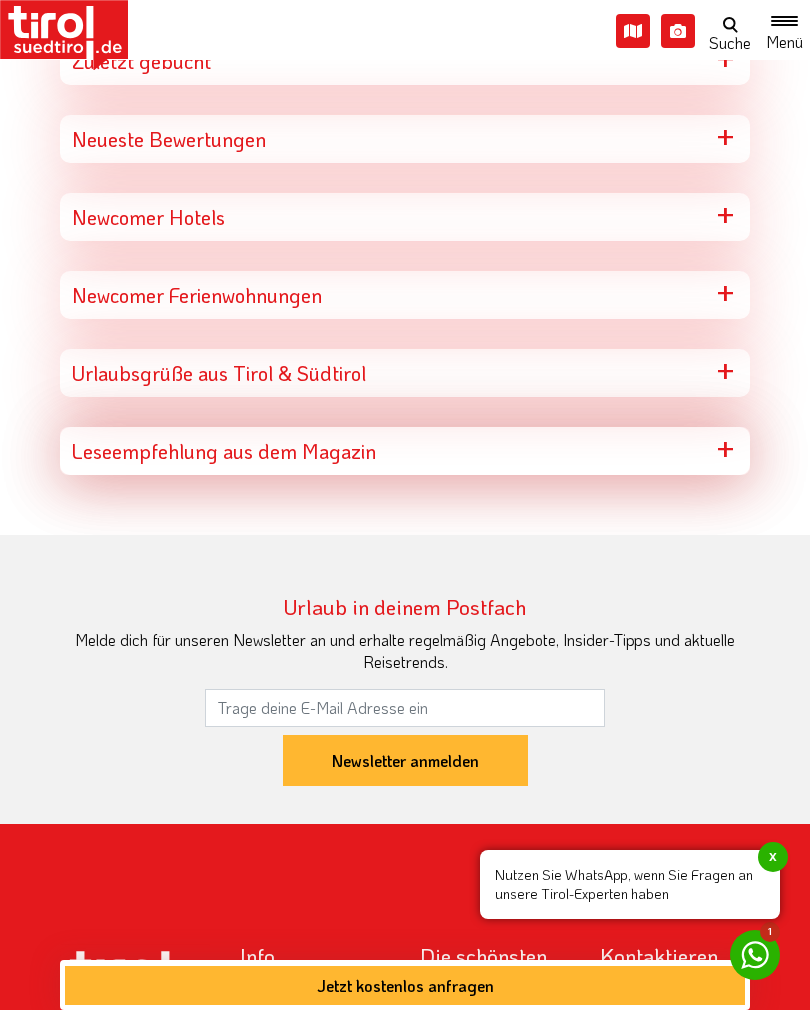 click on "Urlaubsgrüße aus Tirol & Südtirol" at bounding box center (405, 373) 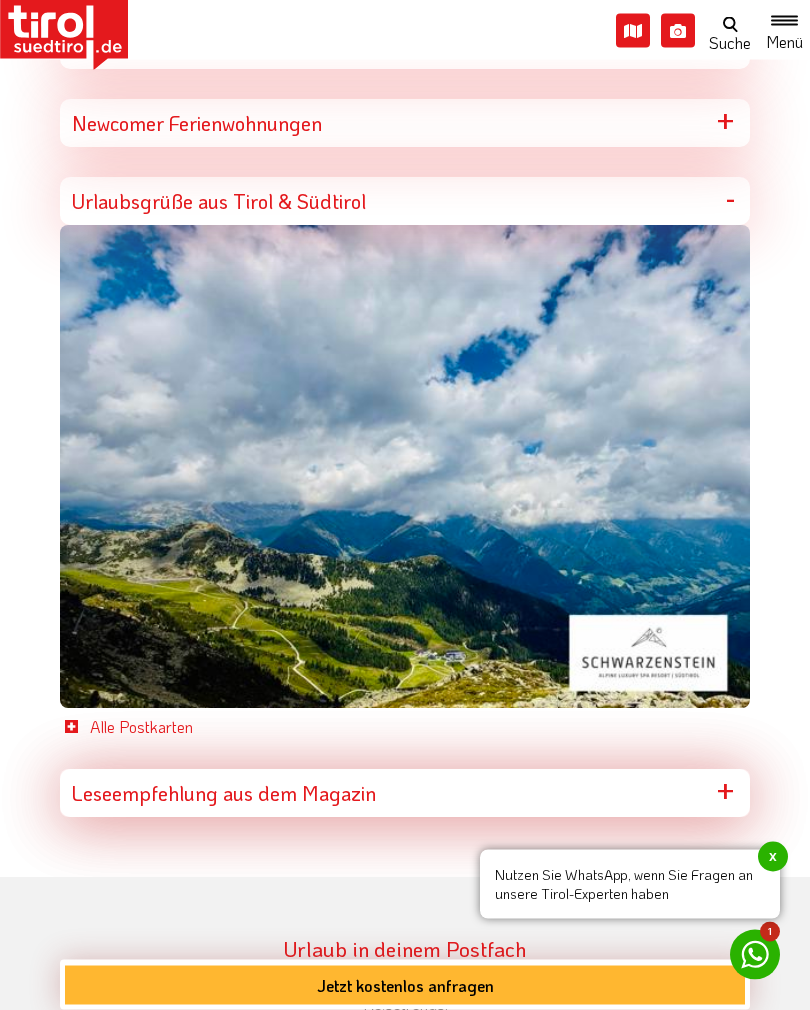 click on "Urlaubsgrüße aus Tirol & Südtirol" at bounding box center (405, 202) 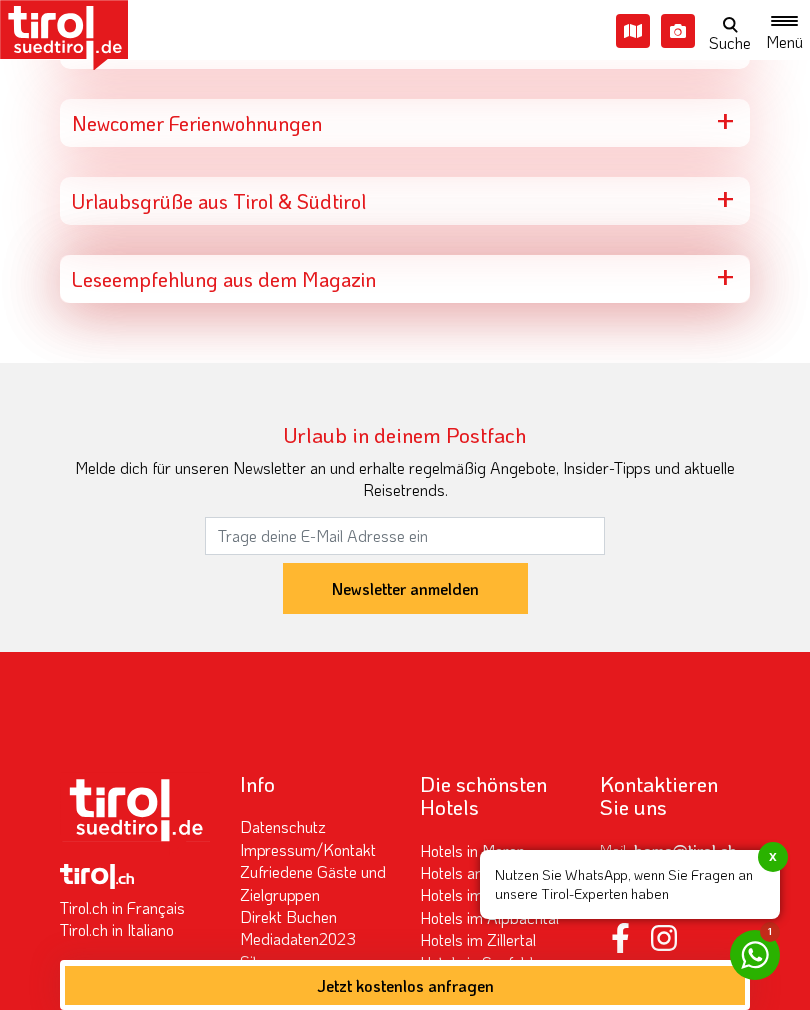 click on "Leseempfehlung aus dem Magazin" at bounding box center [405, 279] 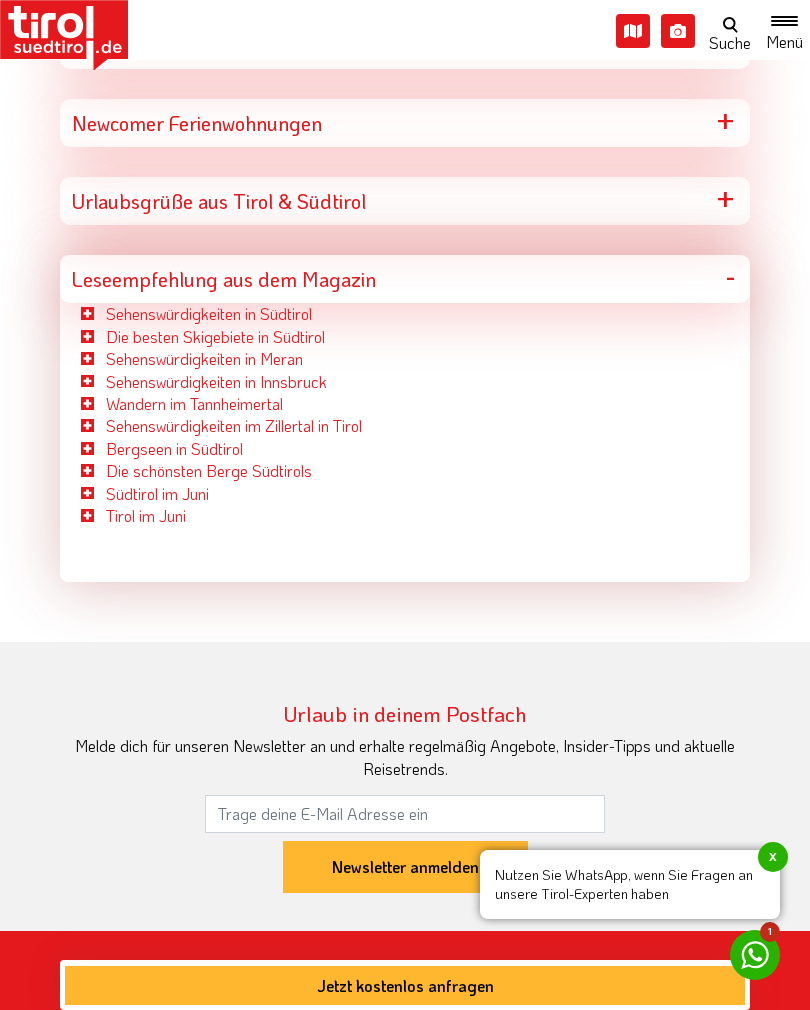 click on "Die schönsten Berge Südtirols" at bounding box center [209, 470] 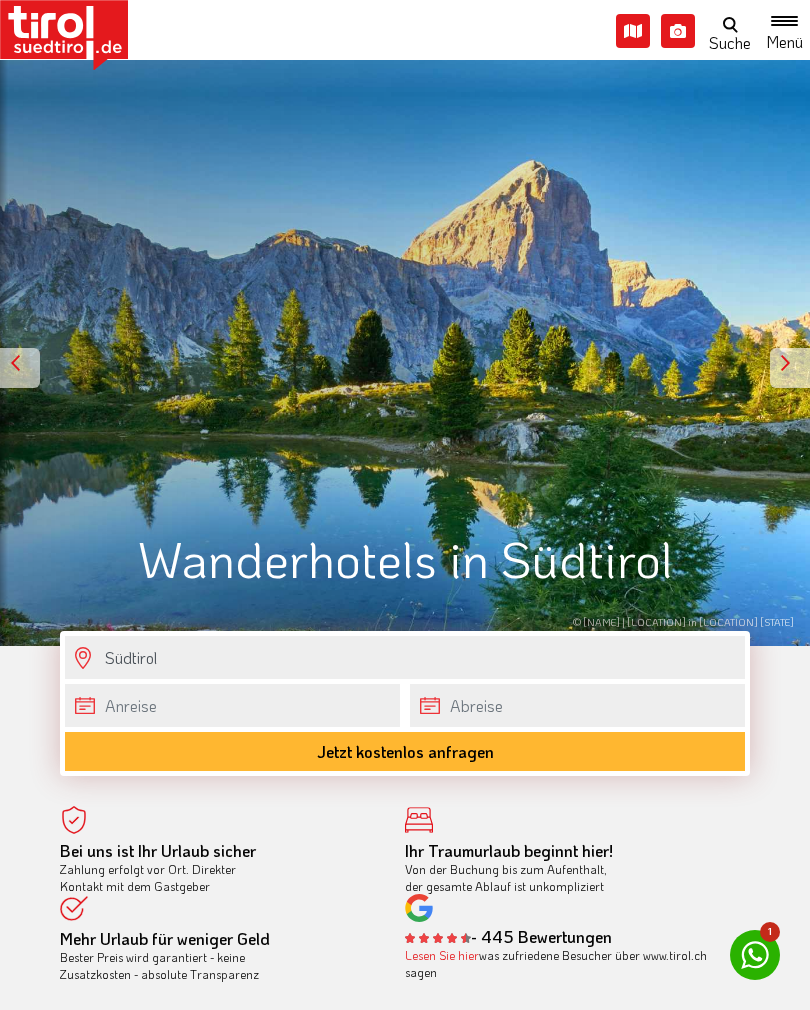 scroll, scrollTop: 0, scrollLeft: 0, axis: both 